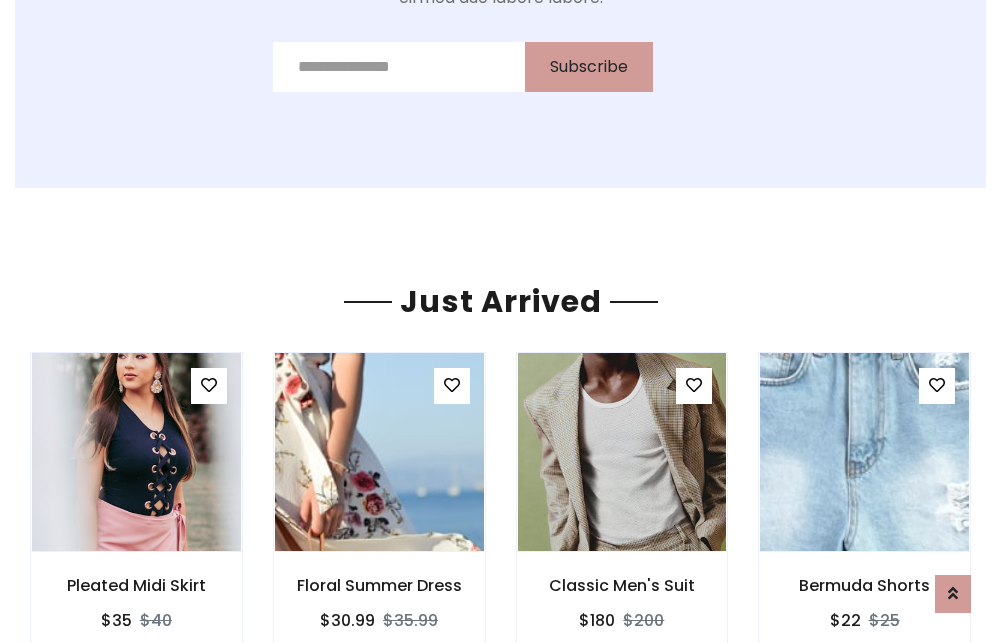 scroll, scrollTop: 2092, scrollLeft: 0, axis: vertical 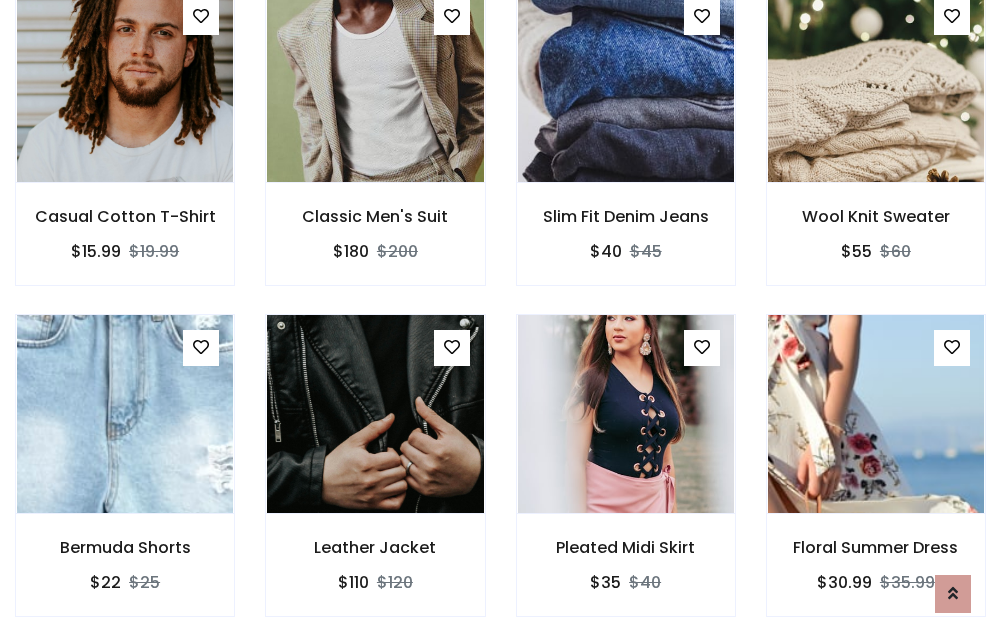 click on "Pleated Midi Skirt
$35
$40" at bounding box center [626, 479] 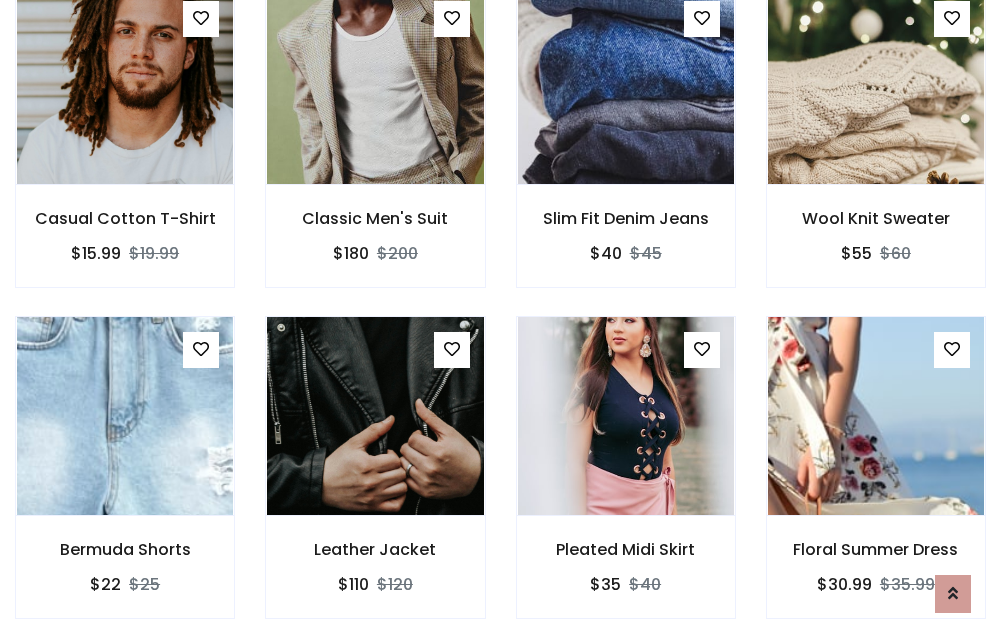 click on "Pleated Midi Skirt
$35
$40" at bounding box center (626, 481) 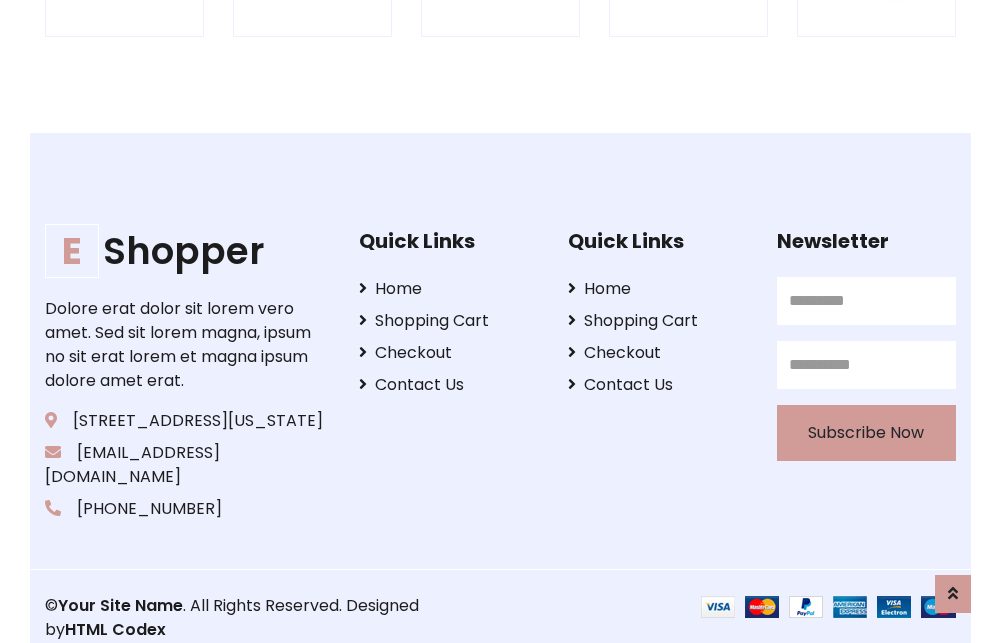 scroll, scrollTop: 3807, scrollLeft: 0, axis: vertical 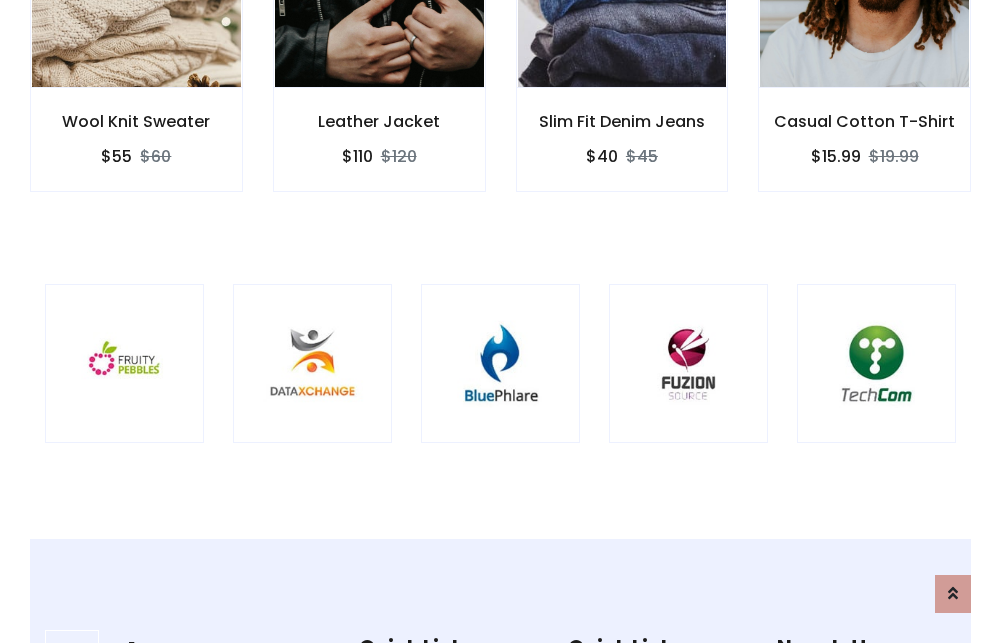 click at bounding box center (500, 363) 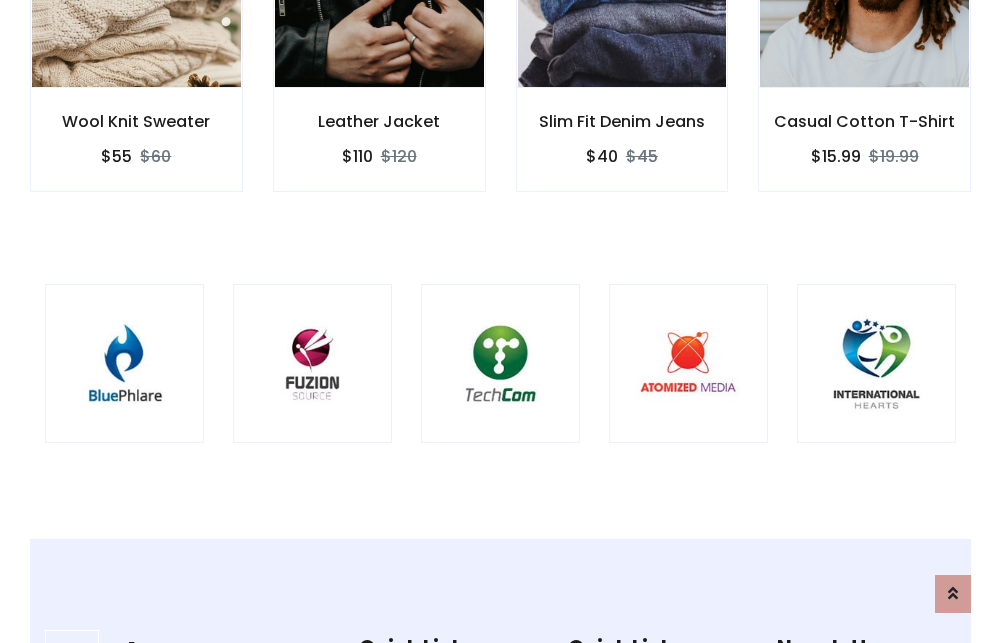 click at bounding box center [500, 363] 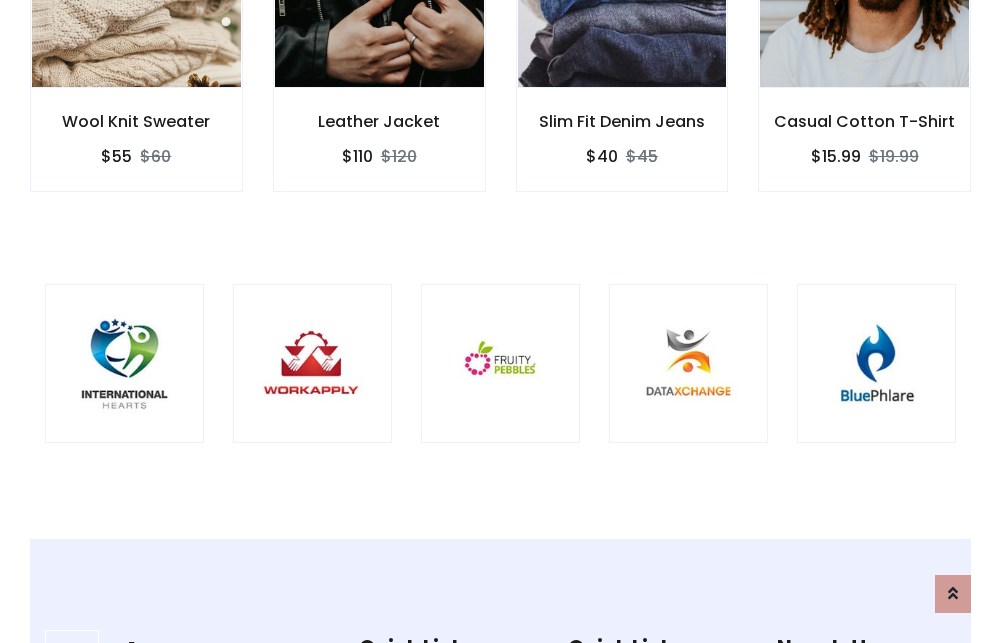 click at bounding box center (500, 363) 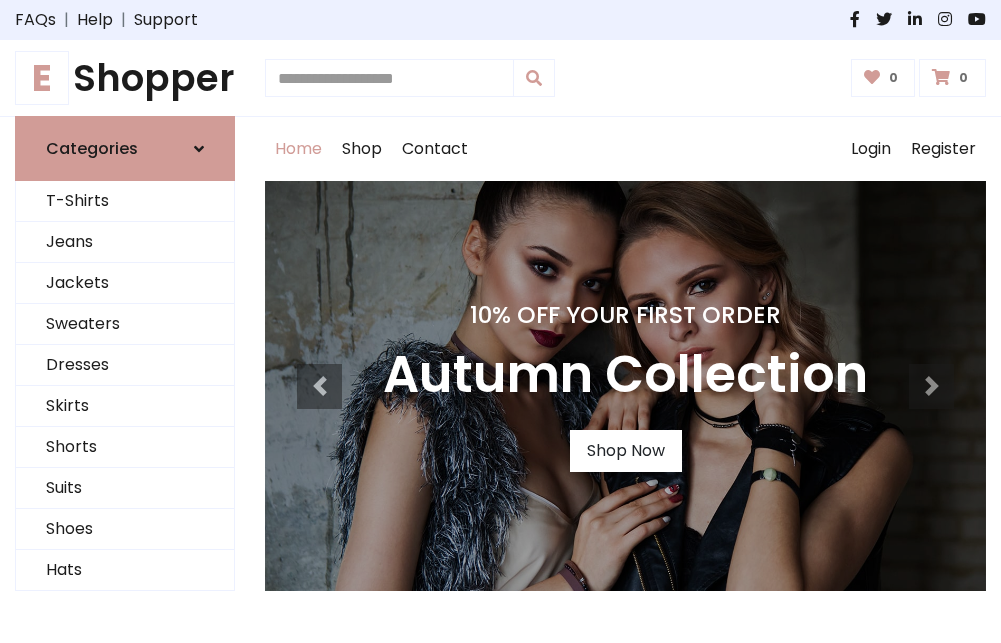 scroll, scrollTop: 0, scrollLeft: 0, axis: both 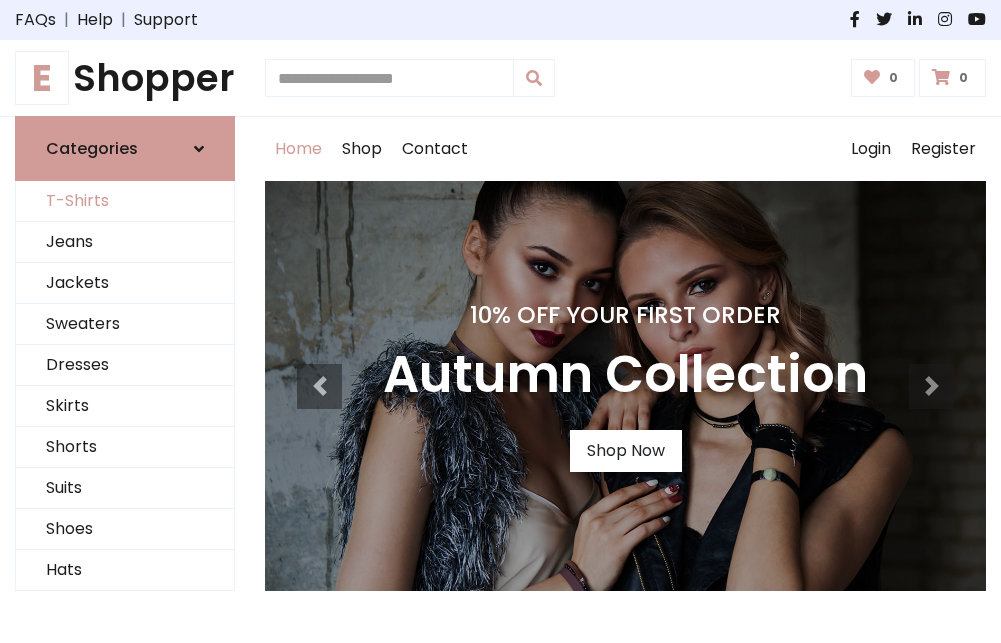 click on "T-Shirts" at bounding box center [125, 201] 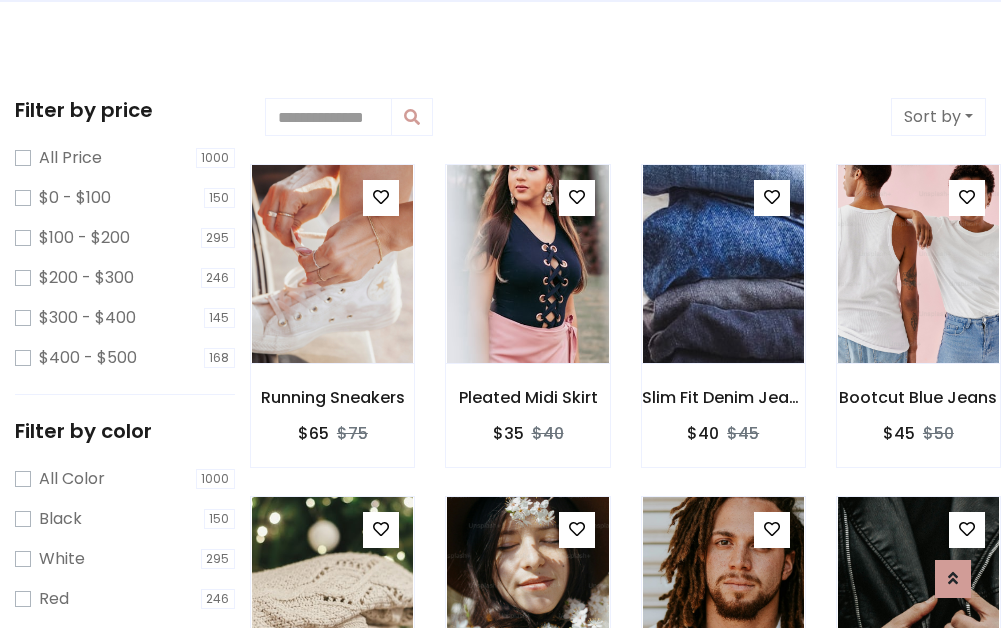 scroll, scrollTop: 0, scrollLeft: 0, axis: both 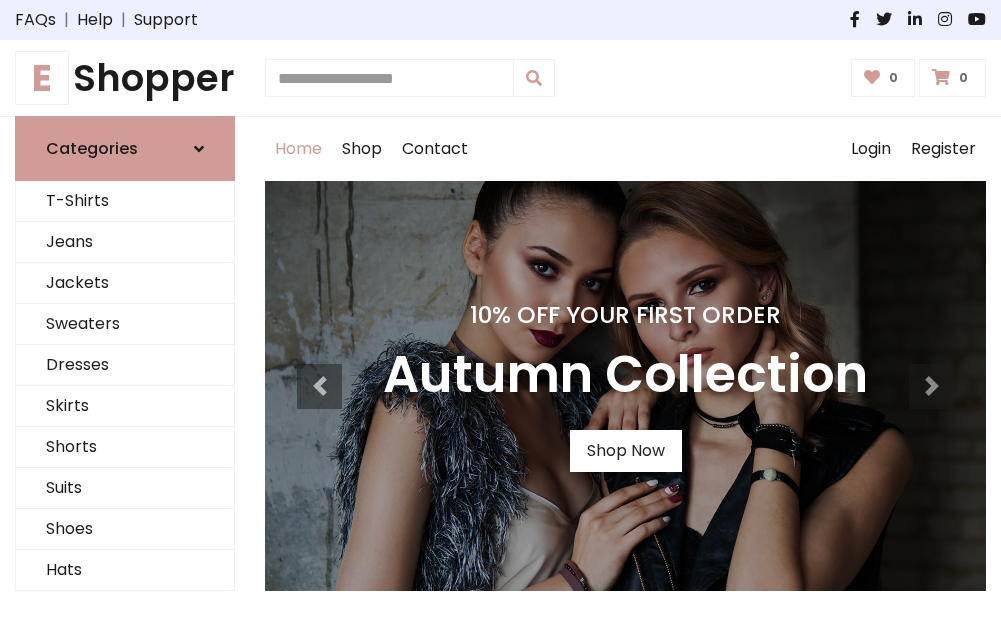click on "E Shopper" at bounding box center (125, 78) 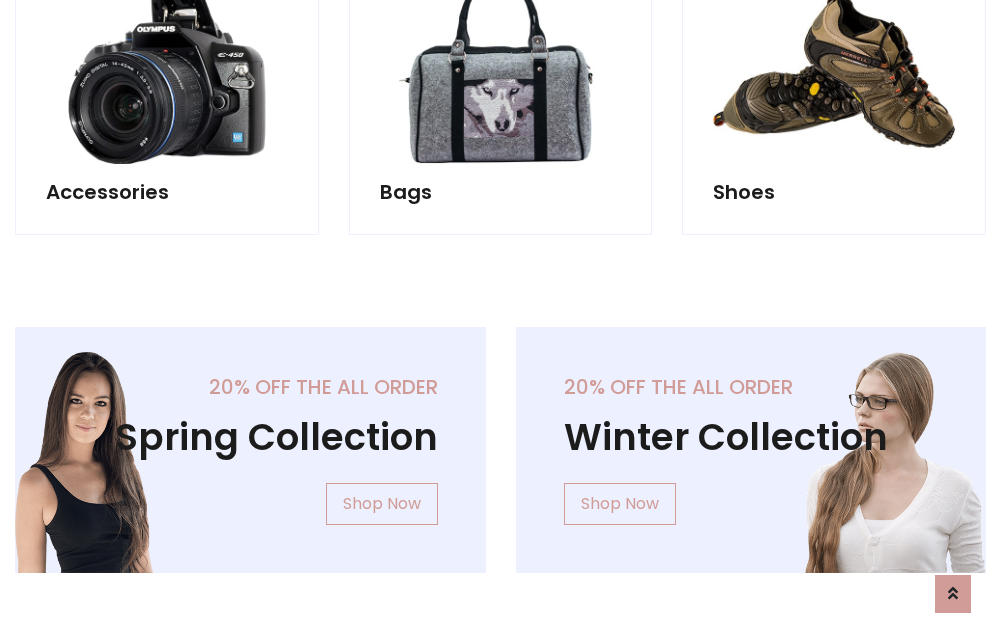 scroll, scrollTop: 1943, scrollLeft: 0, axis: vertical 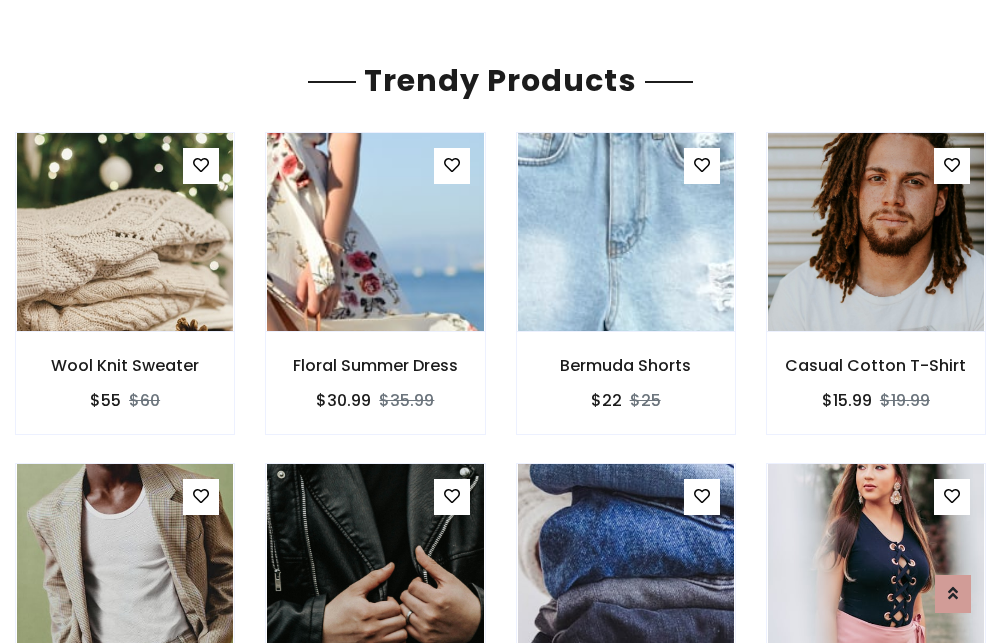 click on "Shop" at bounding box center [362, -1794] 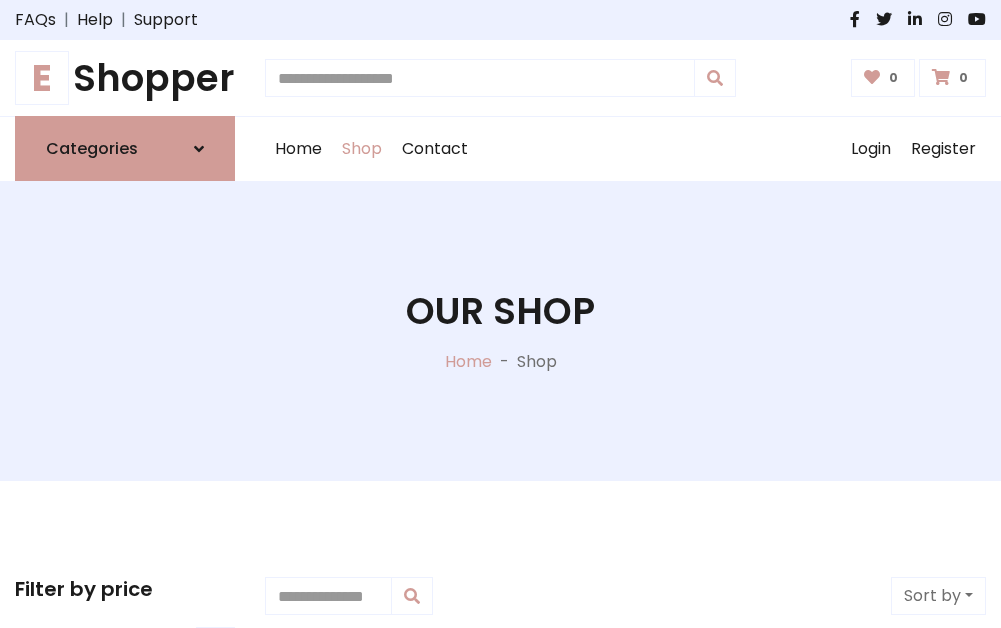 scroll, scrollTop: 0, scrollLeft: 0, axis: both 